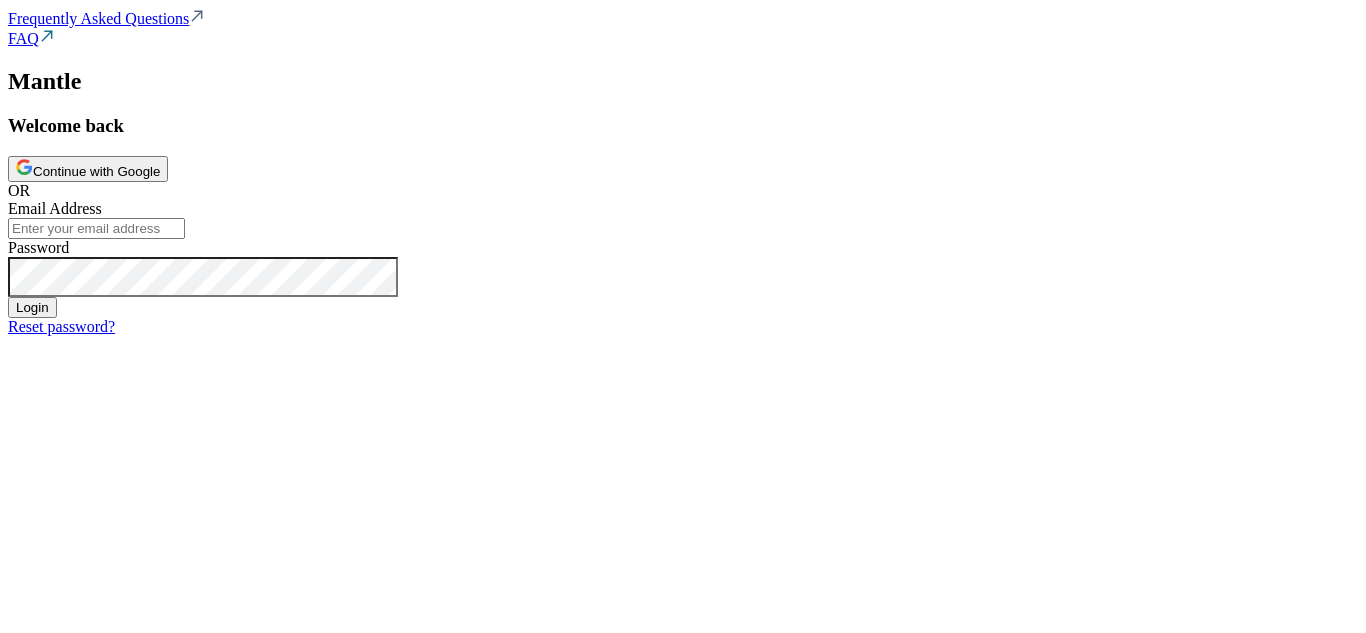 scroll, scrollTop: 0, scrollLeft: 0, axis: both 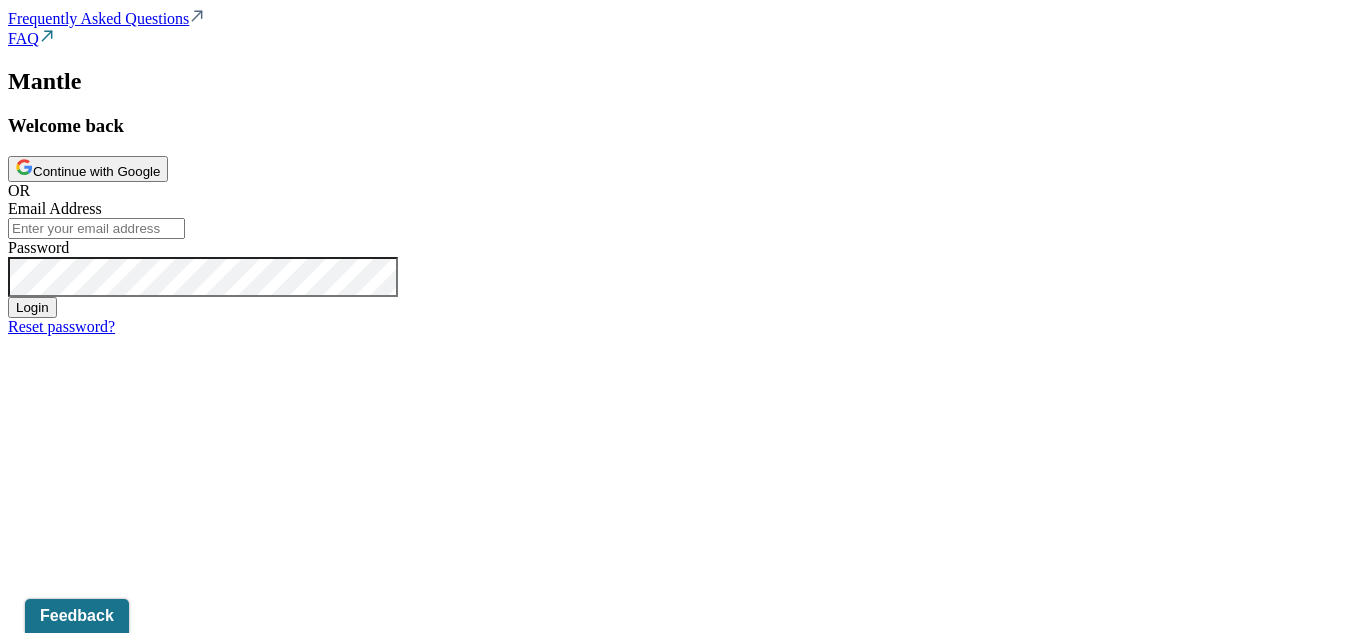 click on "Continue with Google" at bounding box center [88, 169] 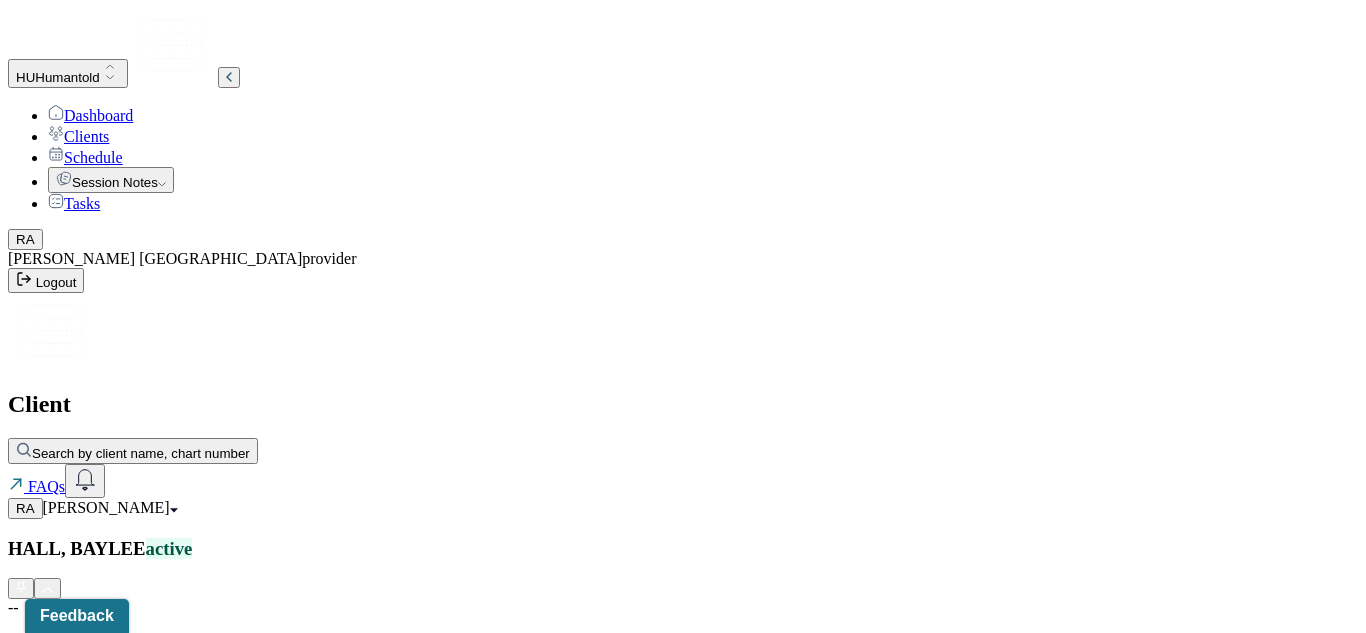 click on "Clients" at bounding box center [78, 136] 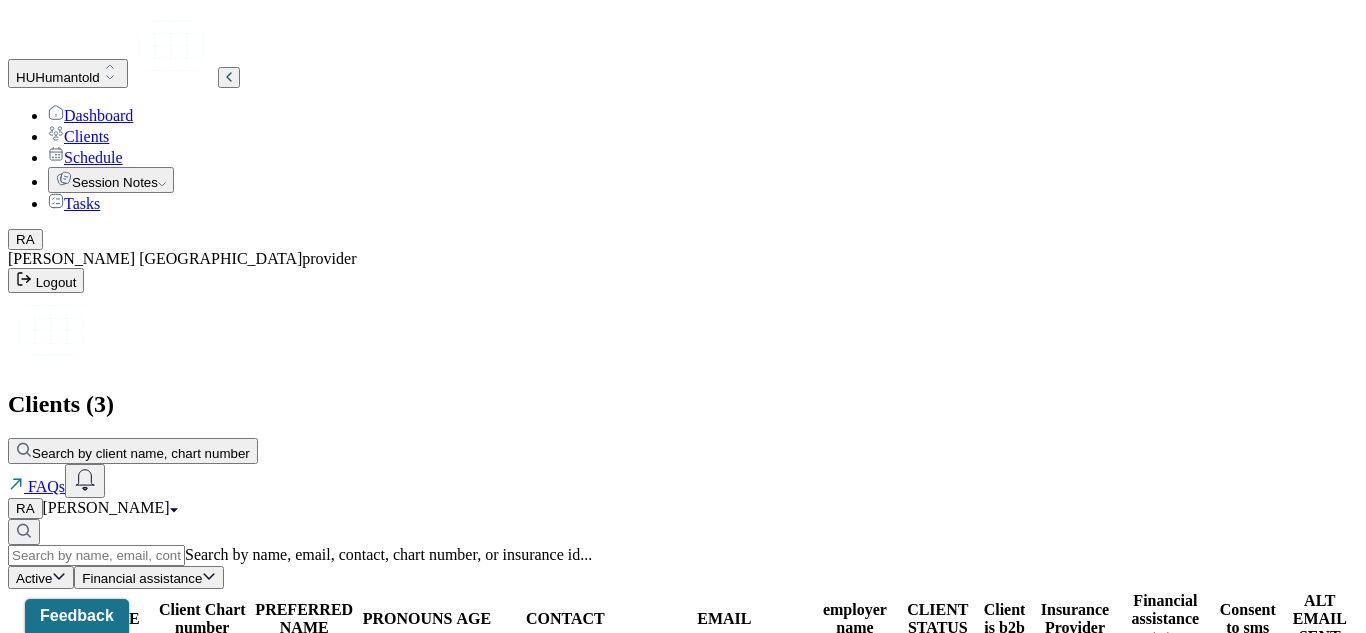click on "[PERSON_NAME]" at bounding box center [83, 677] 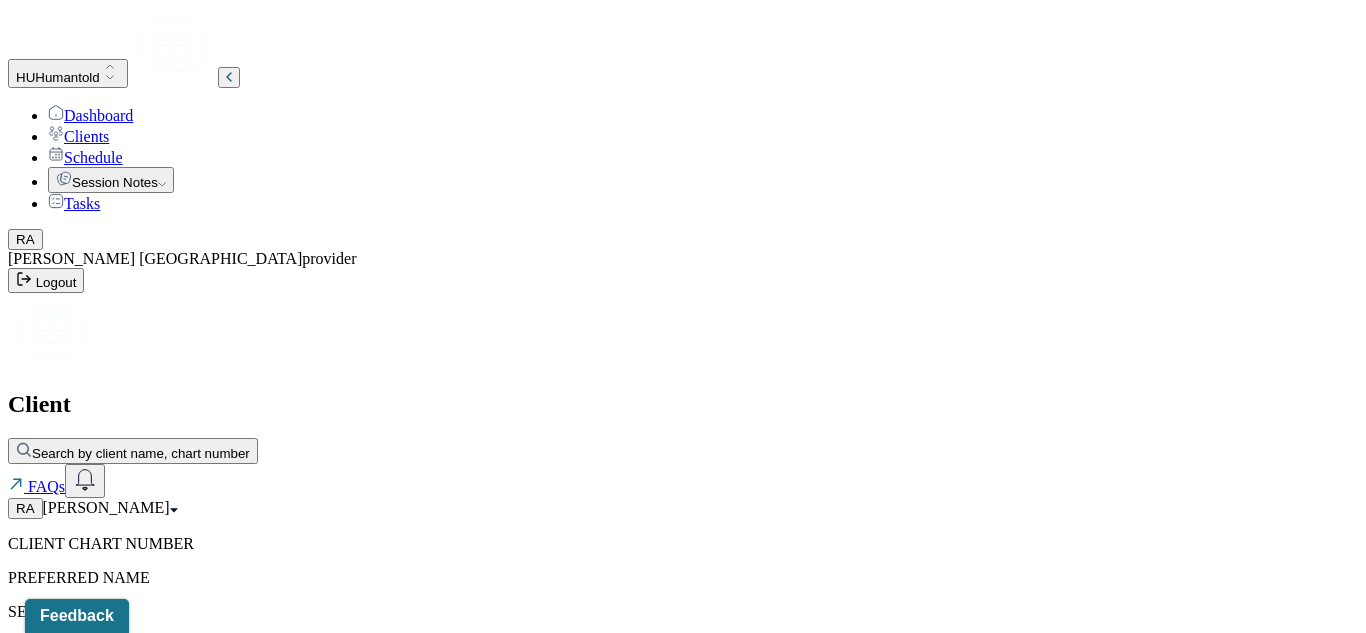 click on "CLIENT CHART NUMBER PREFERRED NAME SEX AGE DATE OF BIRTH  CONTACT EMAIL PROVIDER DIAGNOSIS DIAGNOSIS CODE LAST SESSION insurance provider FINANCIAL ASSISTANCE STATUS Address City State Zipcode Consent to Sms On Trial Portal Activation" at bounding box center [683, 867] 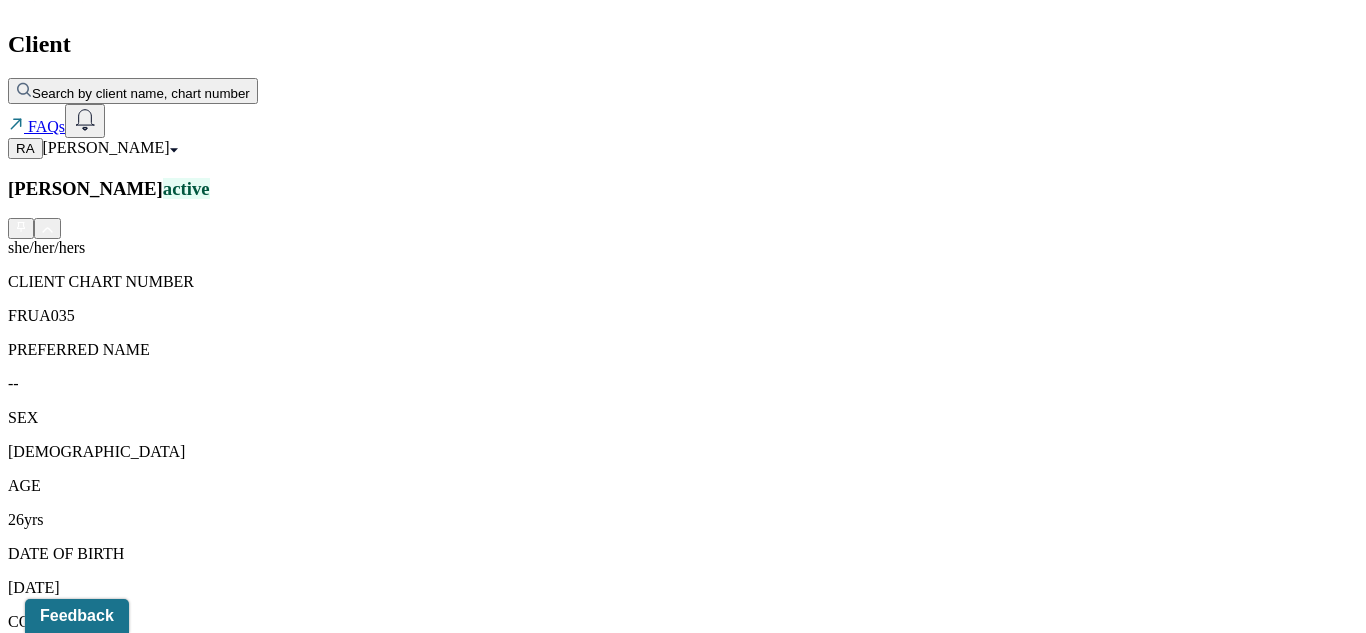 scroll, scrollTop: 400, scrollLeft: 0, axis: vertical 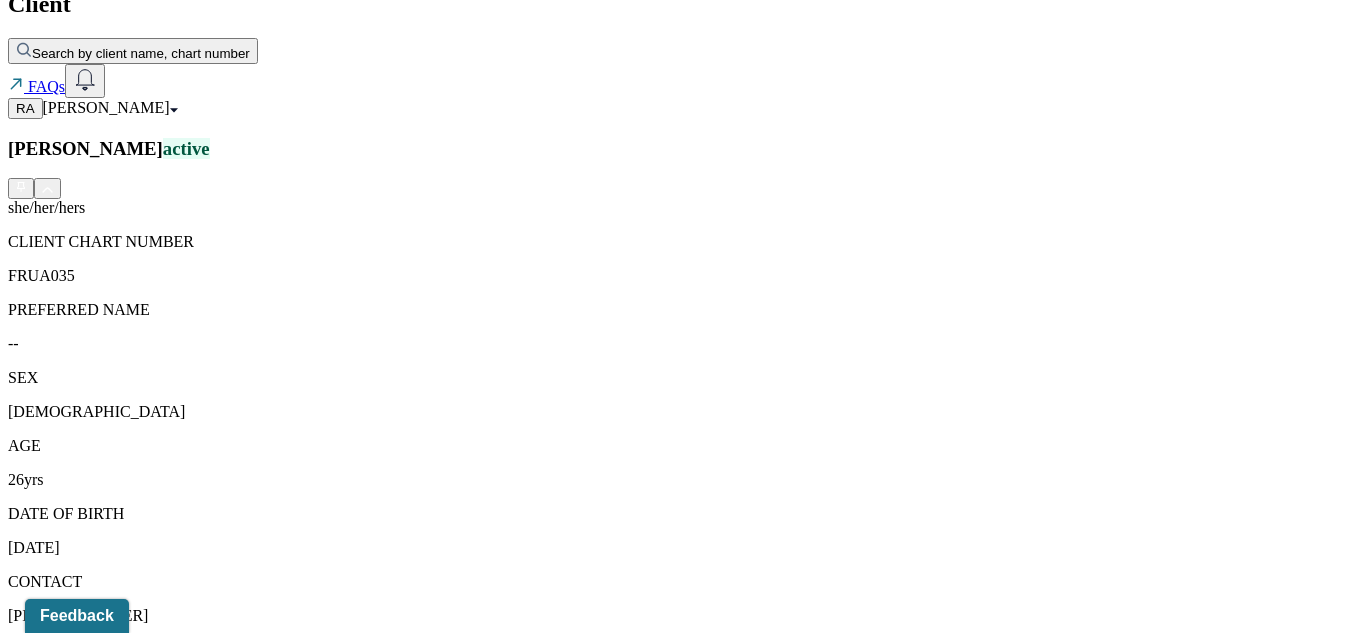 click on "Session Notes" at bounding box center [209, 1637] 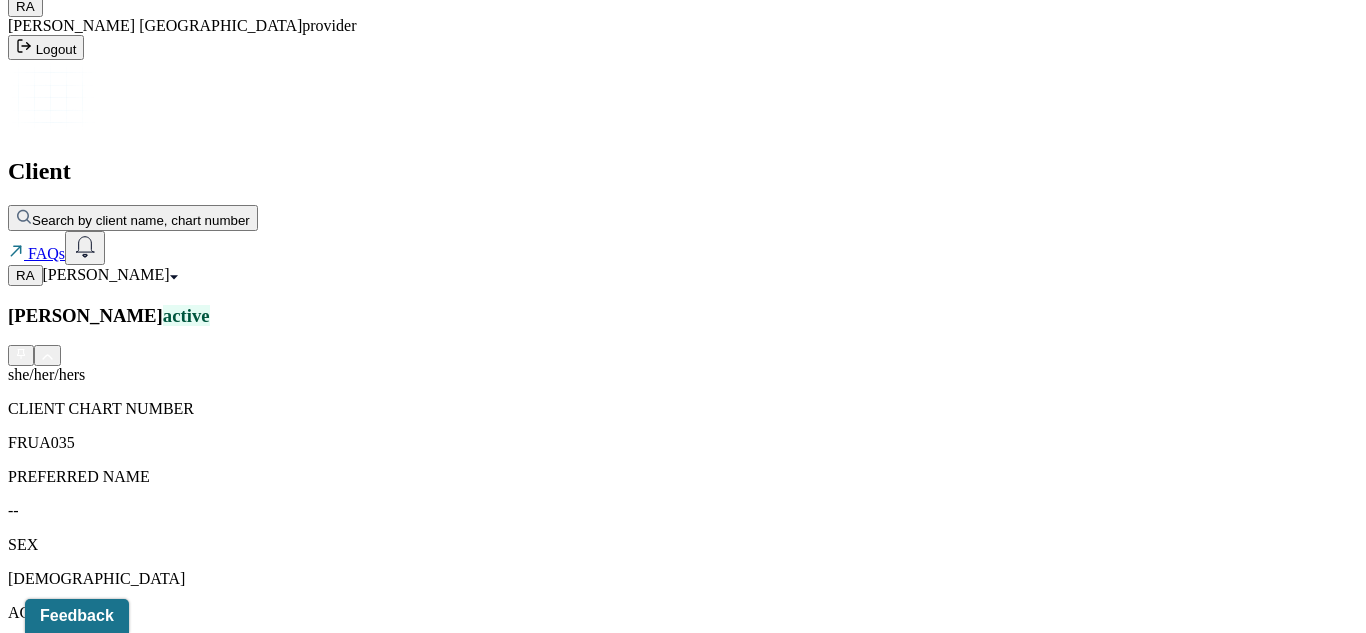 scroll, scrollTop: 225, scrollLeft: 0, axis: vertical 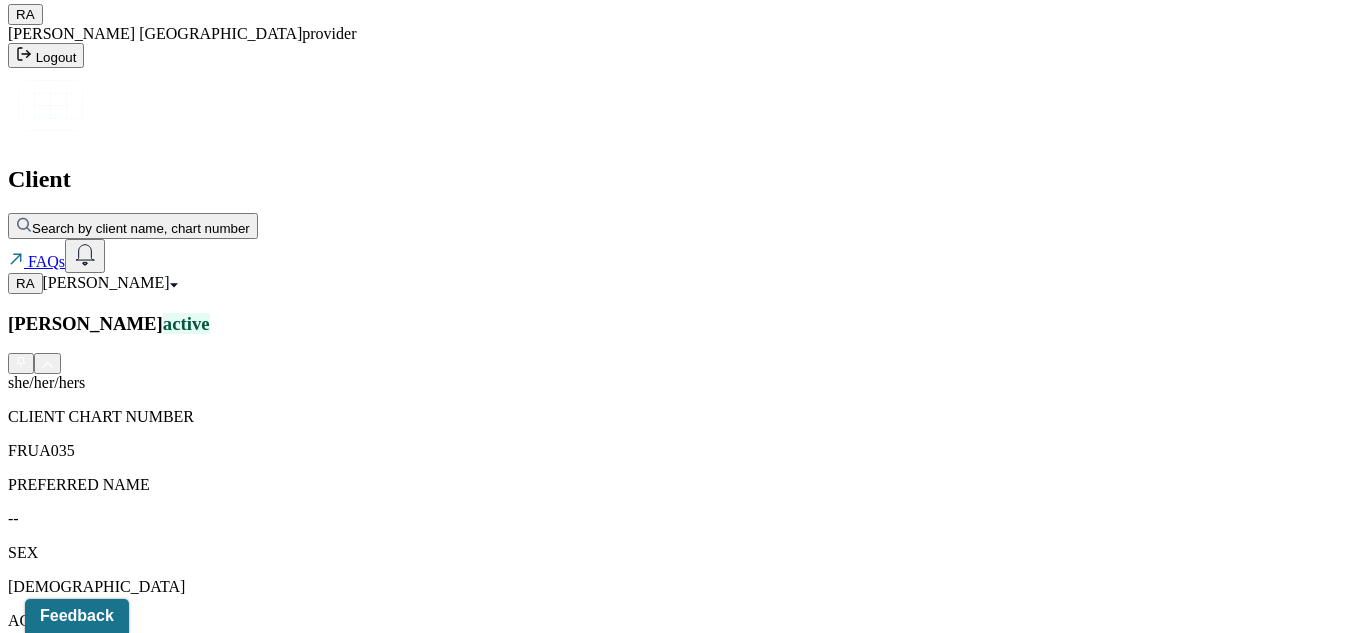 click on "Clients" at bounding box center (78, -89) 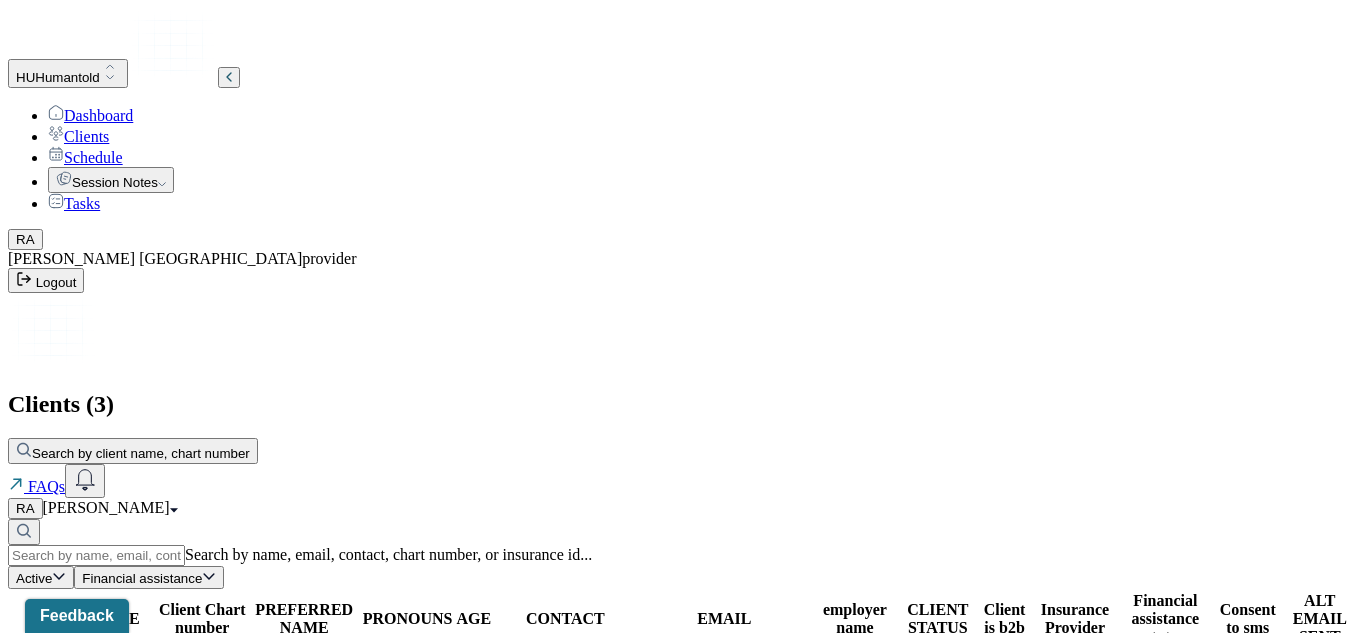 click on "HALL, BAYLEE" at bounding box center [83, 735] 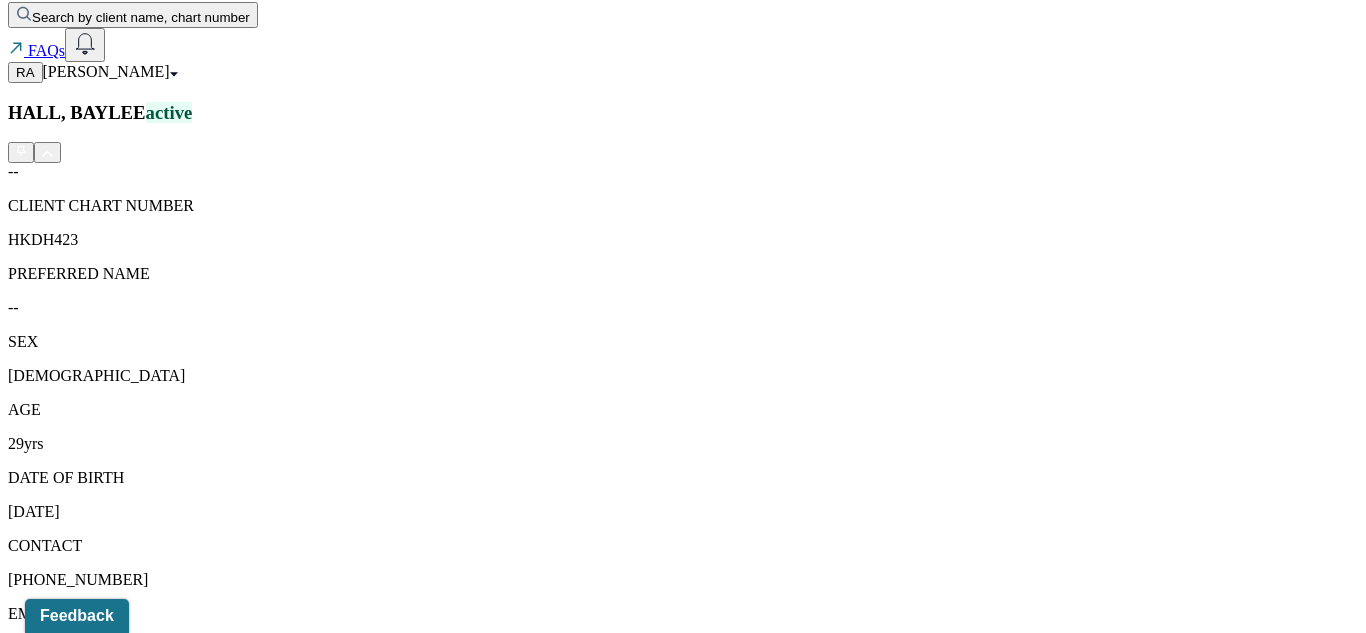 scroll, scrollTop: 441, scrollLeft: 0, axis: vertical 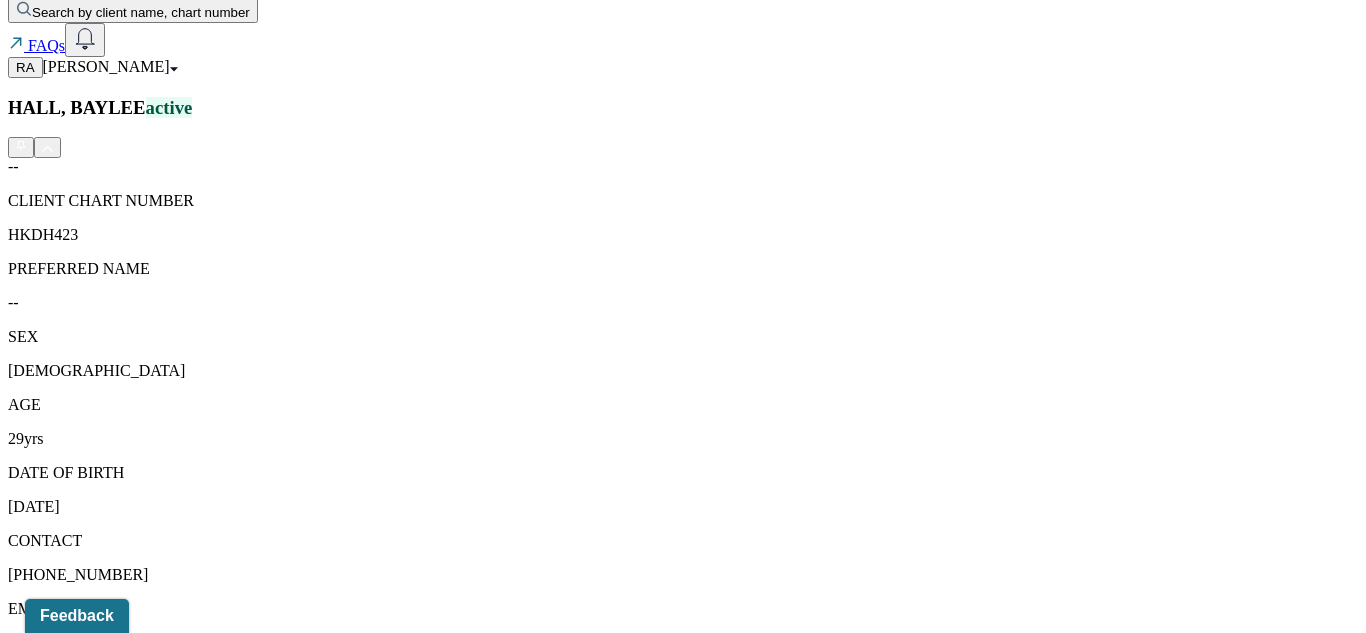 click on "Session Notes" at bounding box center [209, 1596] 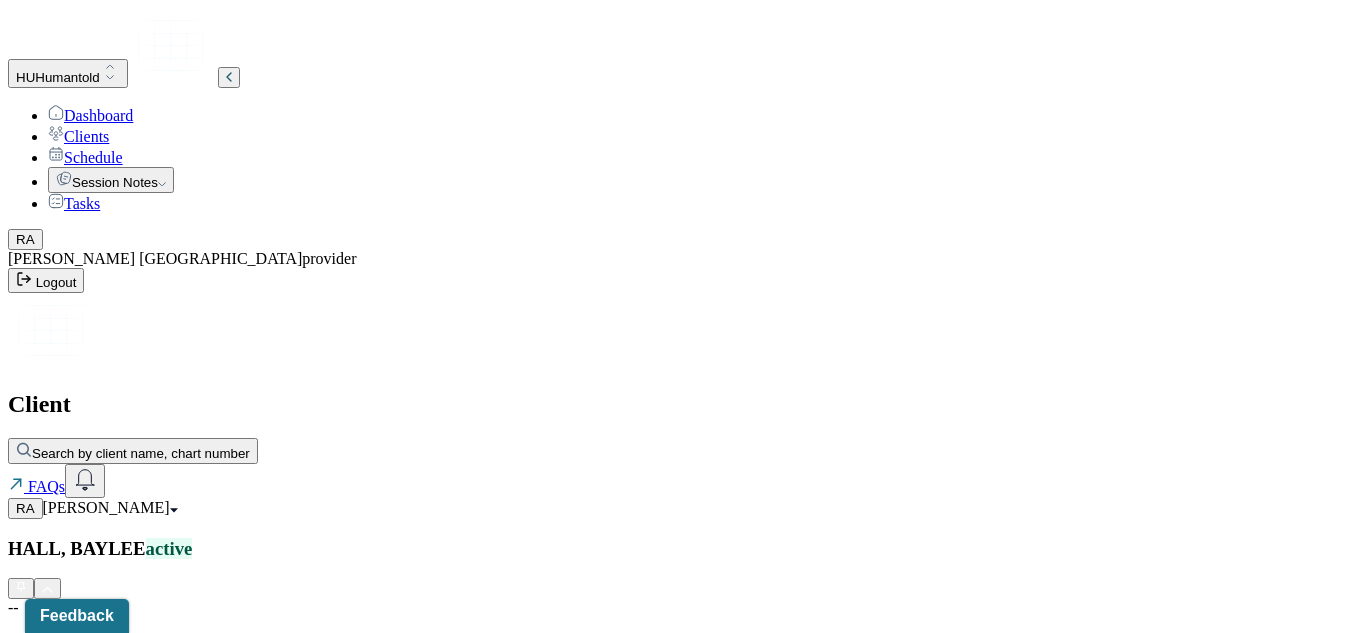 click on "Clients" at bounding box center [78, 136] 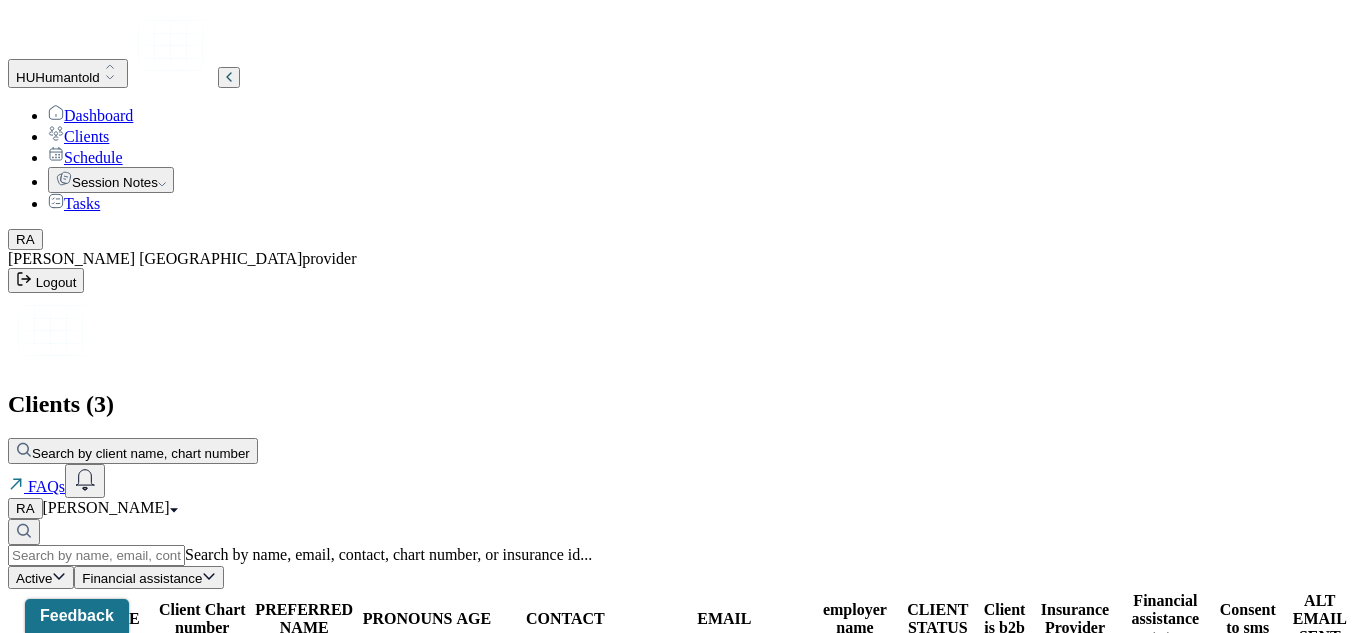 click on "--" at bounding box center (304, 677) 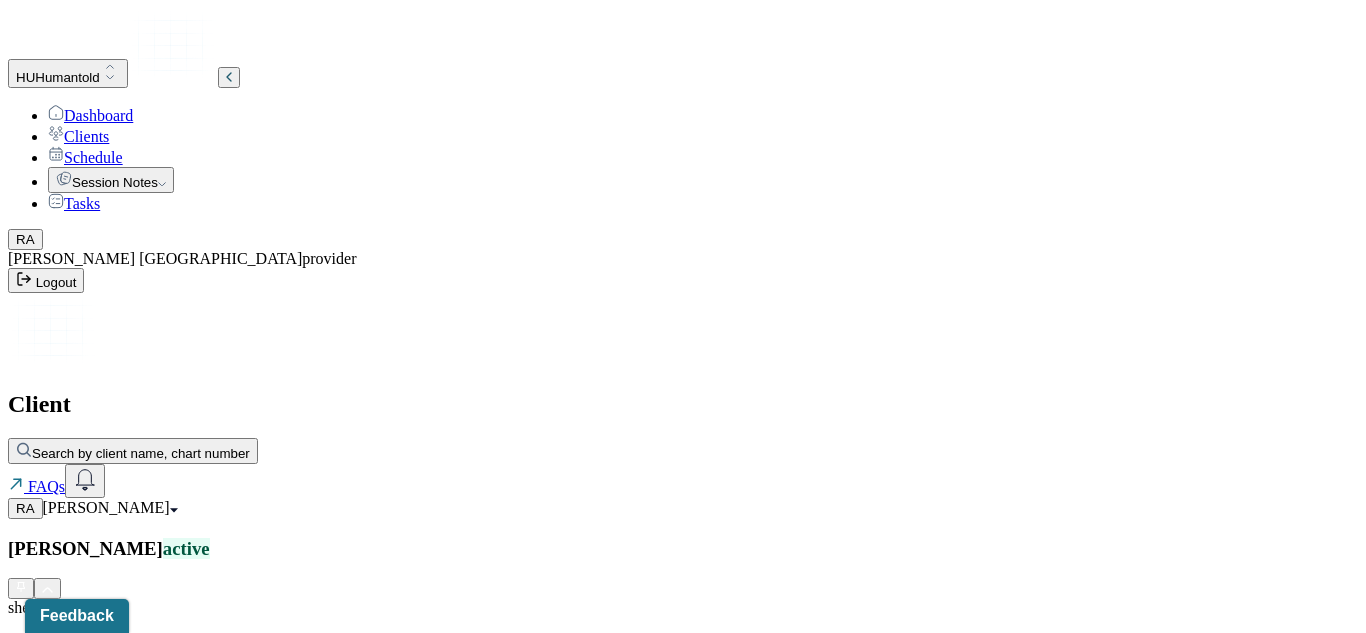 click on "[PERSON_NAME] active         she/her/hers CLIENT CHART NUMBER FRUA035 PREFERRED NAME -- SEX [DEMOGRAPHIC_DATA] AGE [DEMOGRAPHIC_DATA]  yrs DATE OF BIRTH [DEMOGRAPHIC_DATA]  CONTACT [PHONE_NUMBER] EMAIL [EMAIL_ADDRESS][DOMAIN_NAME] PROVIDER ANTIGUA, [PERSON_NAME] MHC-LP DIAGNOSIS -- DIAGNOSIS CODE -- LAST SESSION [DATE] insurance provider CARELON FINANCIAL ASSISTANCE STATUS -- Address [STREET_ADDRESS][US_STATE] Consent to Sms Yes On Trial -- Portal Activation No   Memo     Relations info     Session Notes     Documents     Tasks     Category     active     Date     Add memo   No memo yet Client memos will appear here when added   Add memo" at bounding box center [683, 1389] 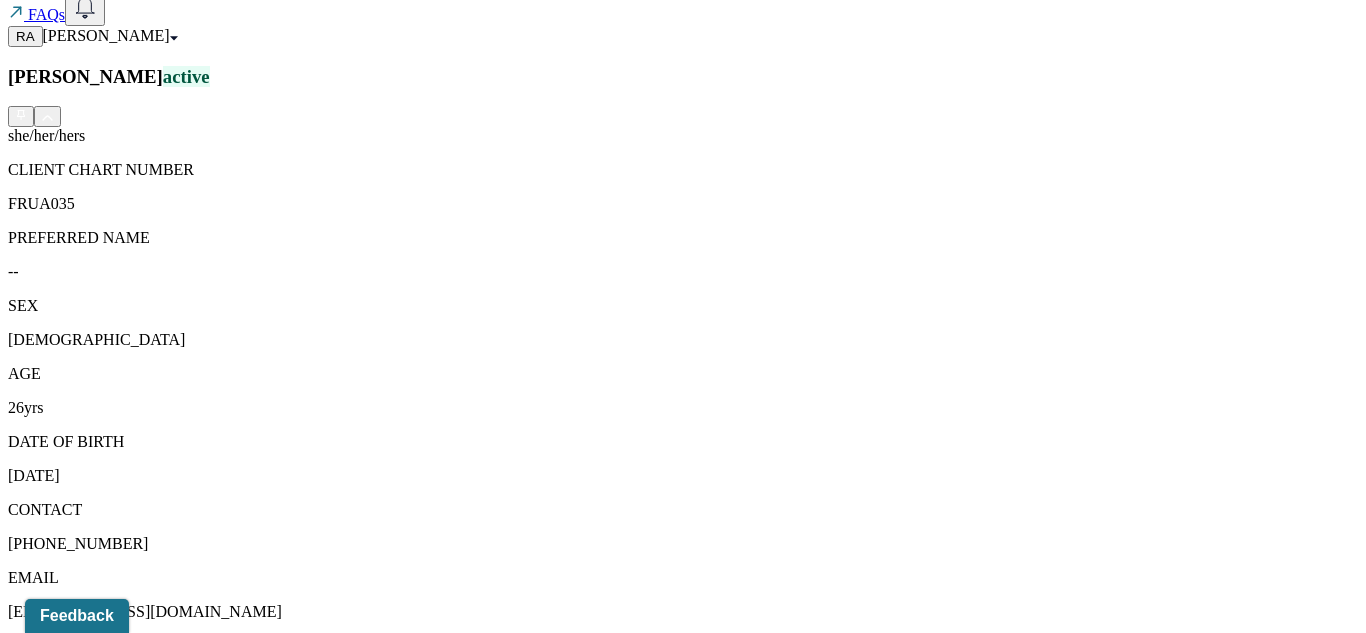 scroll, scrollTop: 474, scrollLeft: 0, axis: vertical 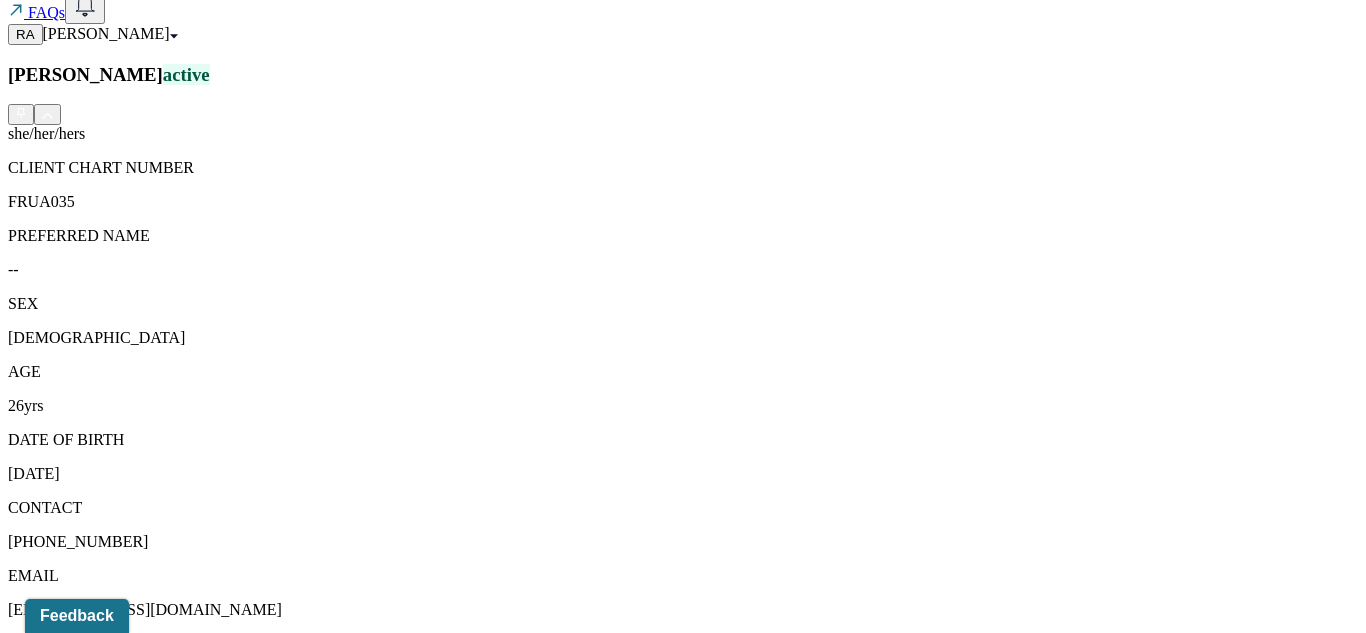 click on "Documents" at bounding box center (301, 1563) 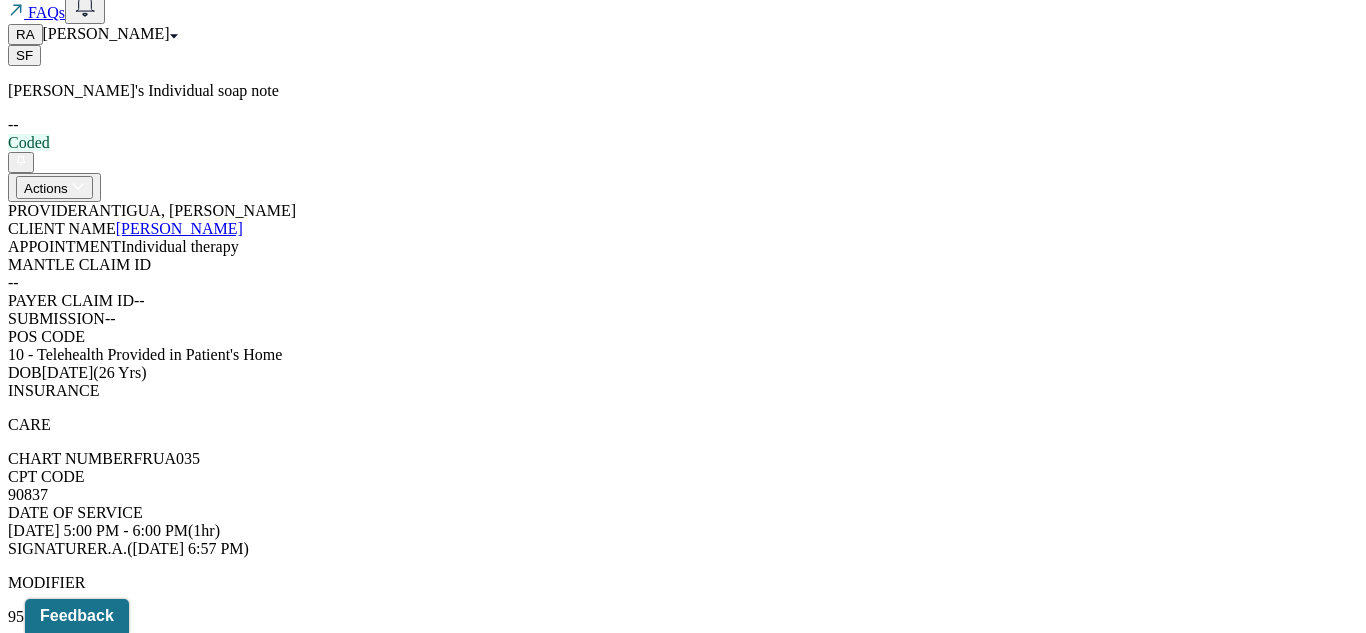 click on "SF [PERSON_NAME]'s   Individual soap note -- Coded       Actions   PROVIDER ANTIGUA, [PERSON_NAME] CLIENT NAME [PERSON_NAME] APPOINTMENT Individual therapy   MANTLE CLAIM ID -- PAYER CLAIM ID -- SUBMISSION -- POS CODE 10 - Telehealth Provided in Patient's Home DOB [DEMOGRAPHIC_DATA]  (26 Yrs) INSURANCE CARE CHART NUMBER FRUA035 CPT CODE 90837 DATE OF SERVICE [DATE]   5:00 PM   -   6:00 PM ( 1hr ) SIGNATURE R.A.  ([DATE] 6:57 PM) MODIFIER 95 Telemedicine DIAGNOSIS Primary:   F41.1 [MEDICAL_DATA] ,  Secondary:   -- Tertiary:   --" at bounding box center [683, 387] 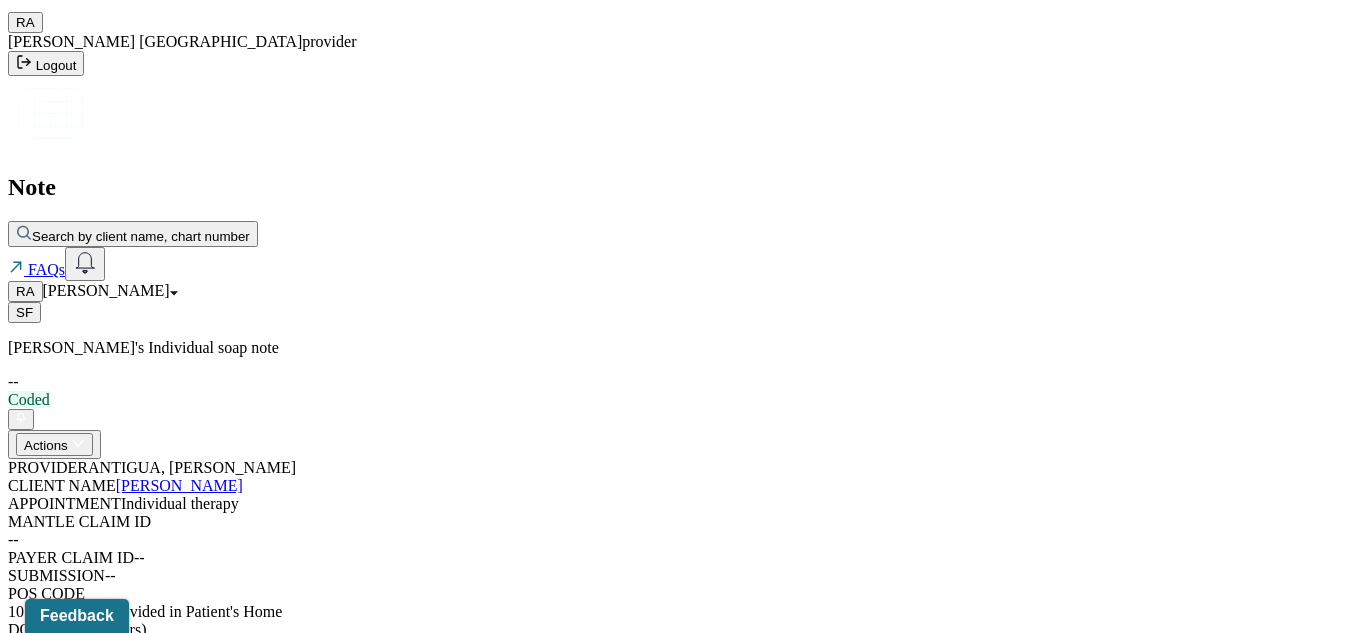 scroll, scrollTop: 222, scrollLeft: 0, axis: vertical 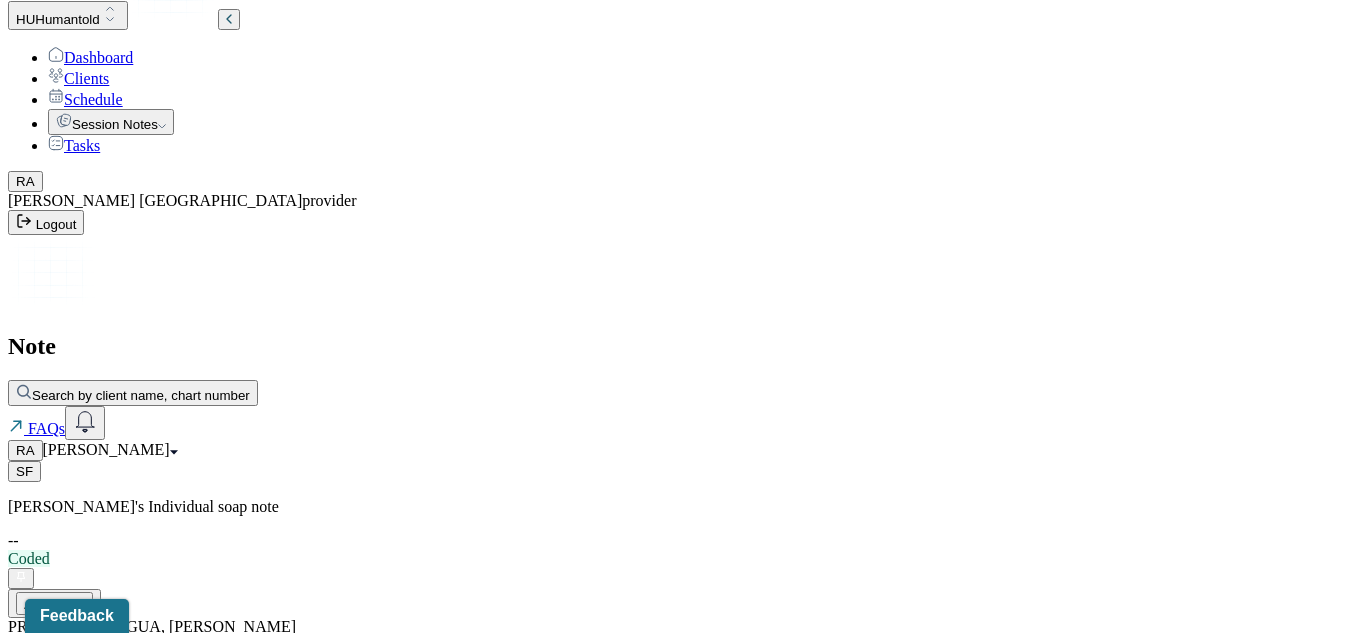 click on "Actions" at bounding box center (54, 603) 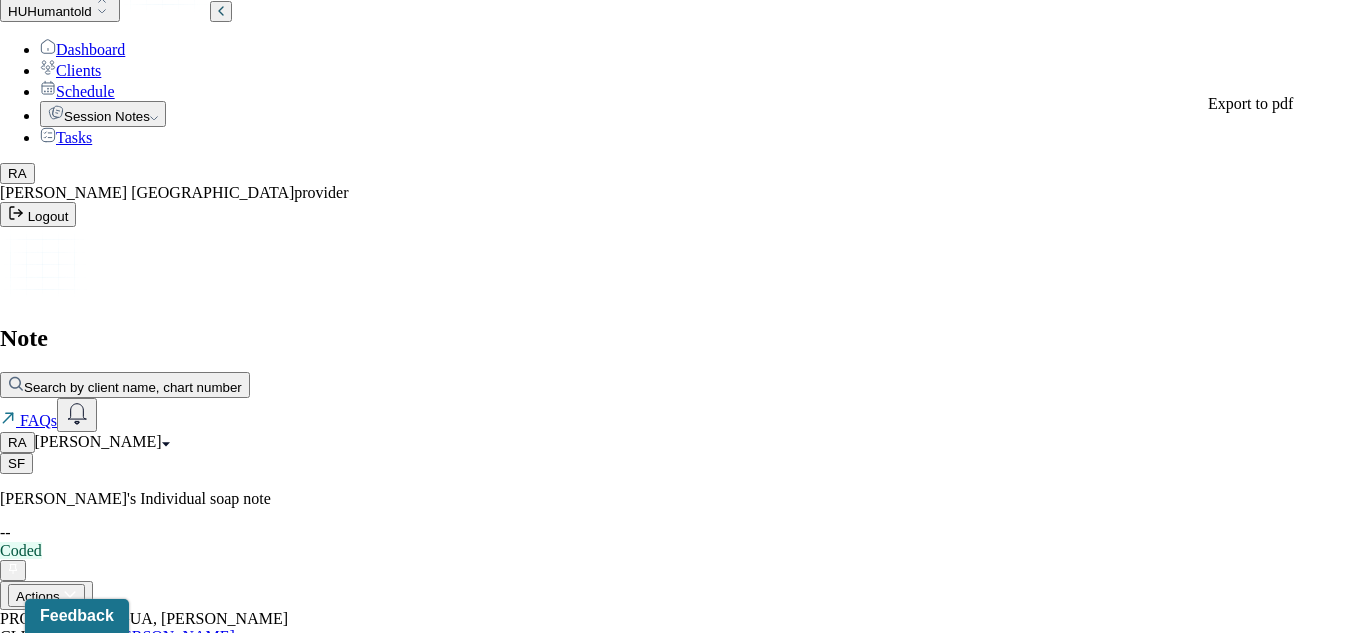 click on "SF [PERSON_NAME]'s   Individual soap note -- Coded       Actions   PROVIDER ANTIGUA, [PERSON_NAME] CLIENT NAME [PERSON_NAME] APPOINTMENT Individual therapy   MANTLE CLAIM ID -- PAYER CLAIM ID -- SUBMISSION -- POS CODE 10 - Telehealth Provided in Patient's Home DOB [DEMOGRAPHIC_DATA]  (26 Yrs) INSURANCE CARE CHART NUMBER FRUA035 CPT CODE 90837 DATE OF SERVICE [DATE]   5:00 PM   -   6:00 PM ( 1hr ) SIGNATURE R.A.  ([DATE] 6:57 PM) MODIFIER 95 Telemedicine DIAGNOSIS Primary:   F41.1 [MEDICAL_DATA] ,  Secondary:   -- Tertiary:   --" at bounding box center [683, 795] 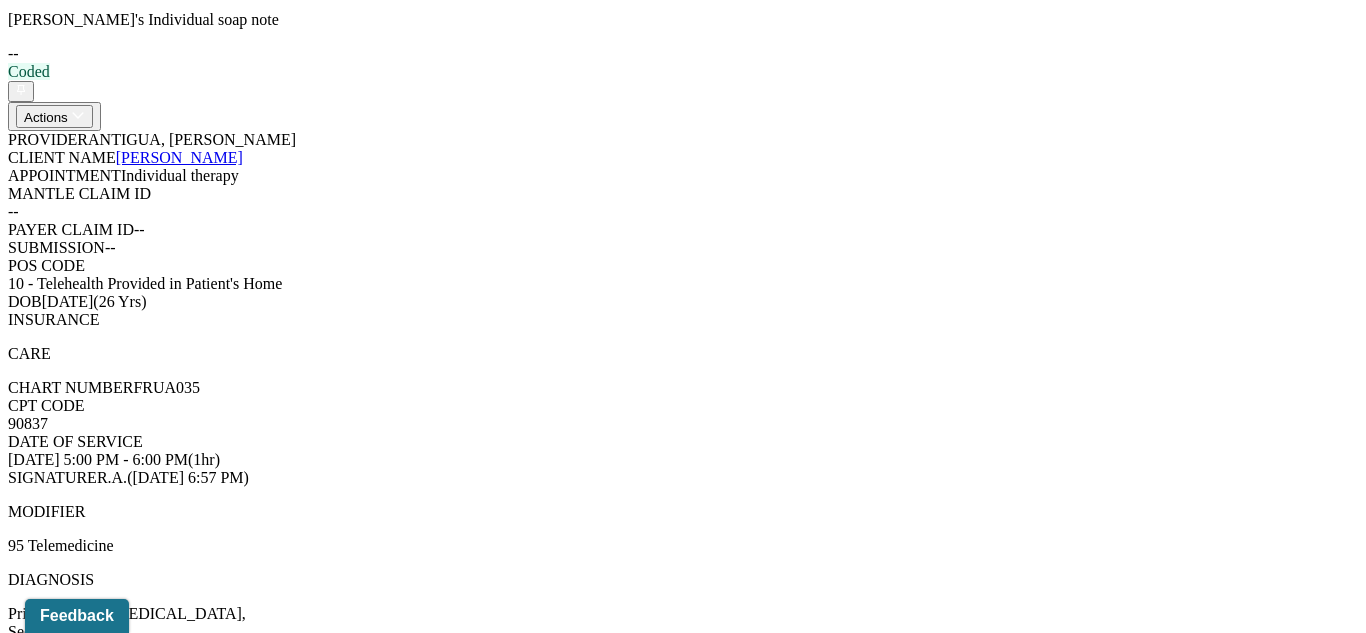 scroll, scrollTop: 633, scrollLeft: 0, axis: vertical 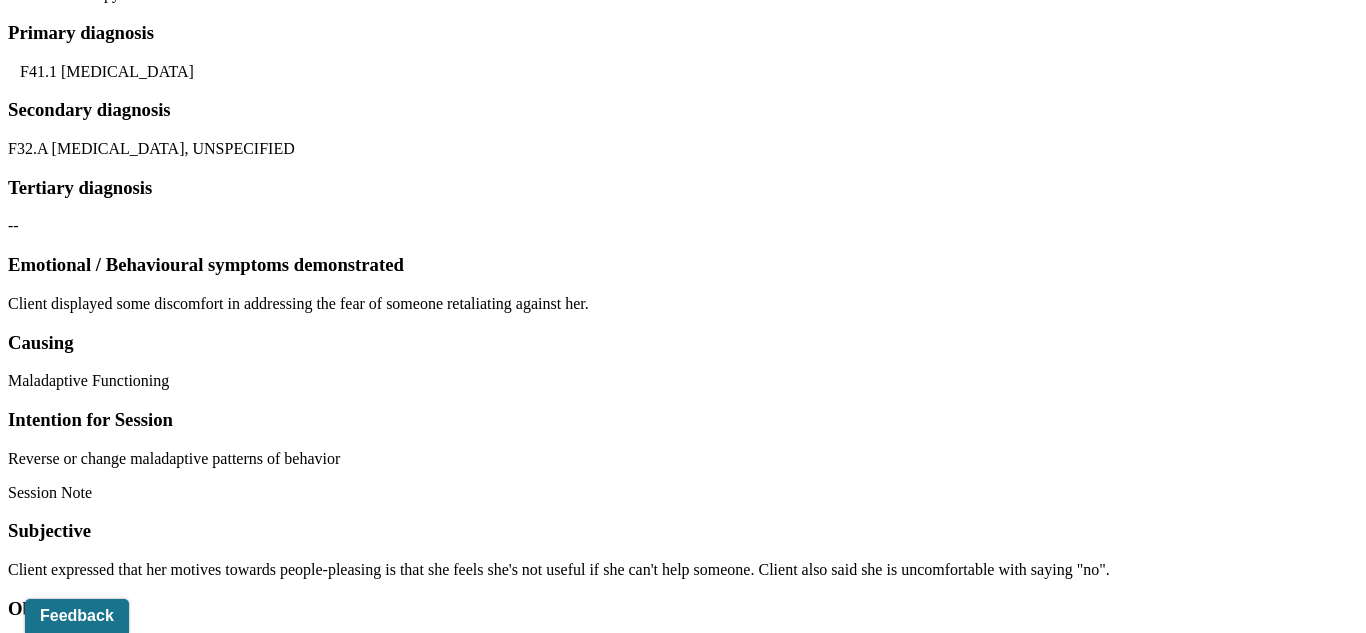 type 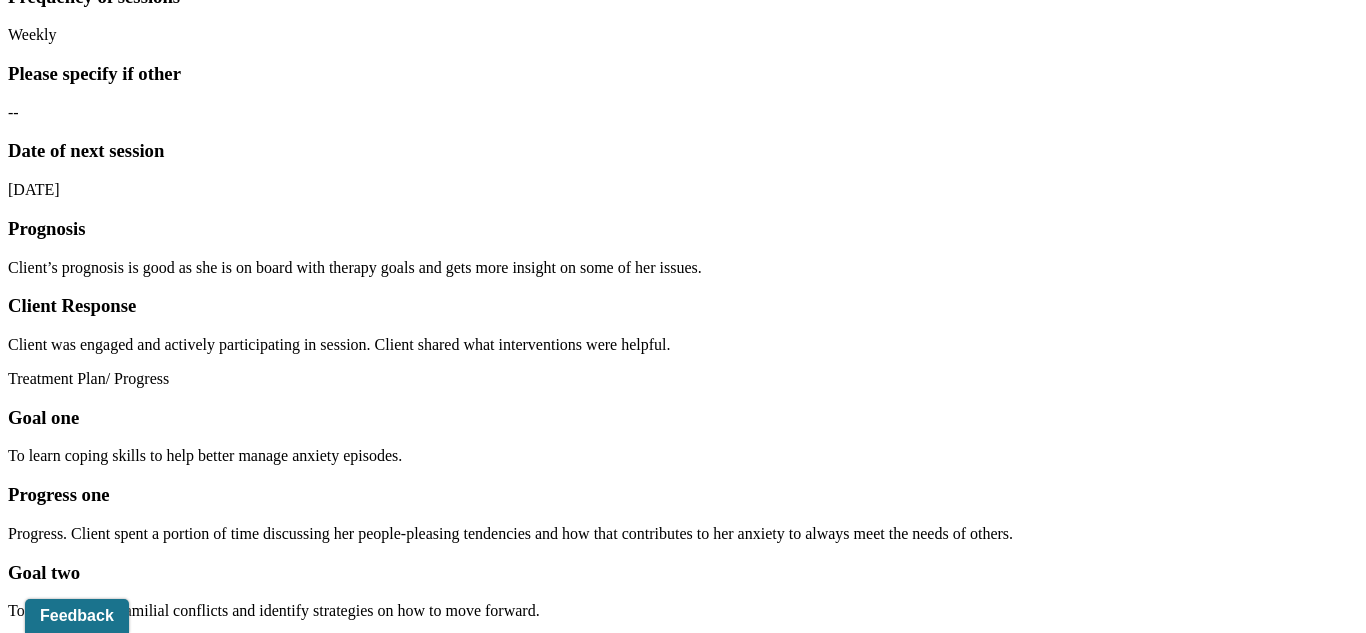 scroll, scrollTop: 3071, scrollLeft: 0, axis: vertical 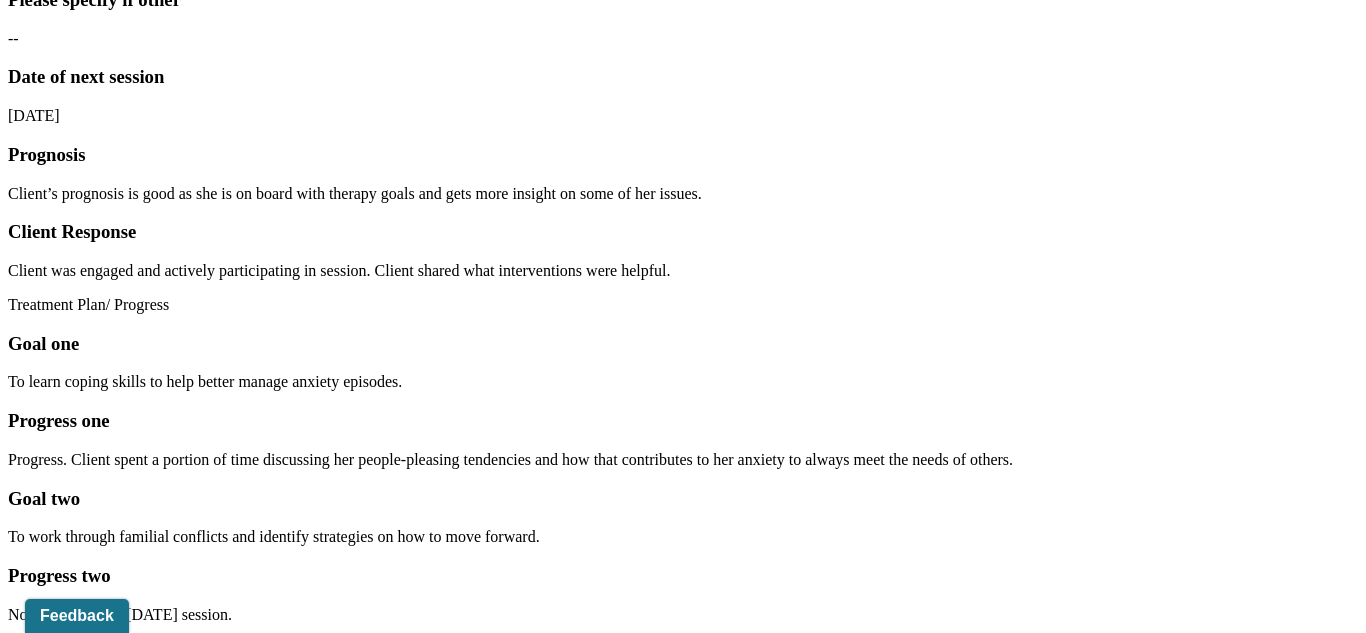 click on "Clients" at bounding box center [78, -2935] 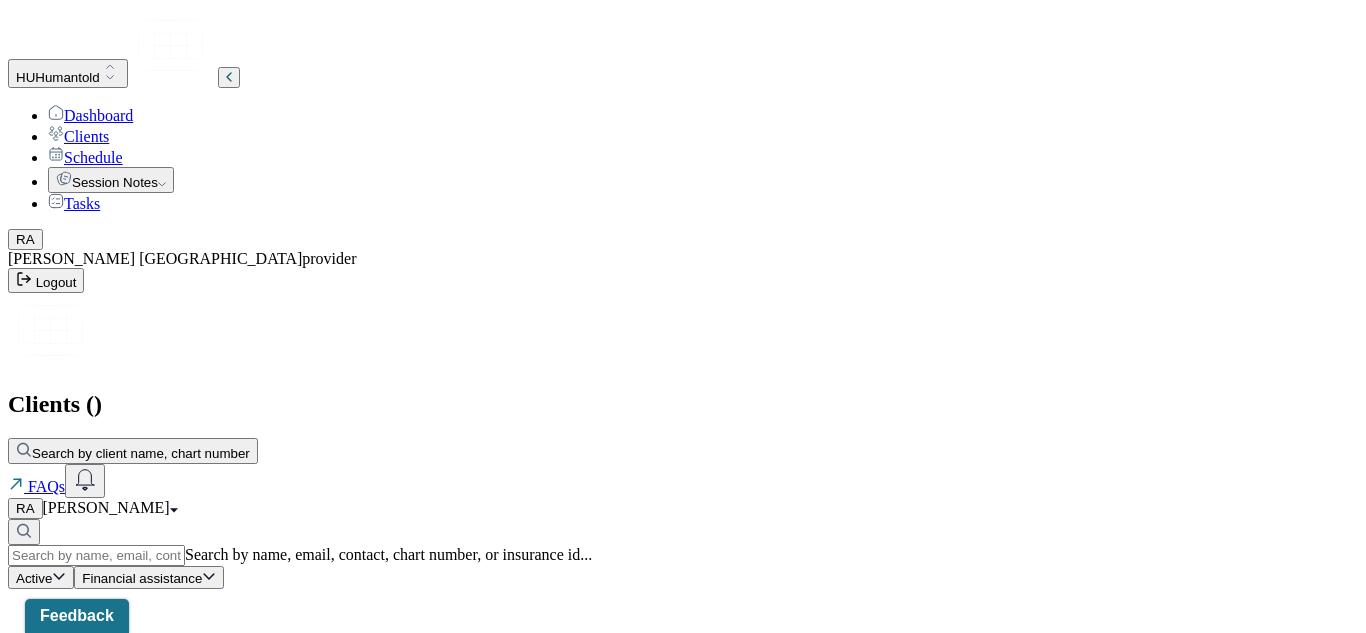 scroll, scrollTop: 0, scrollLeft: 0, axis: both 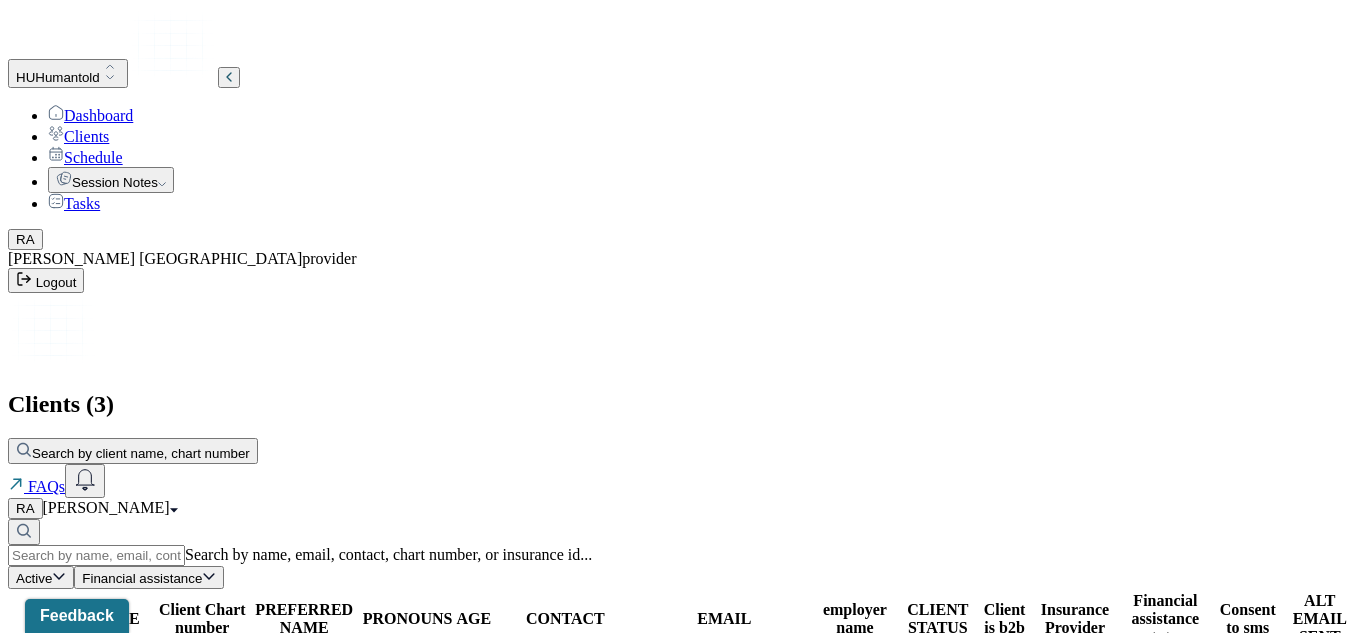 click on "[PERSON_NAME]" at bounding box center [83, 677] 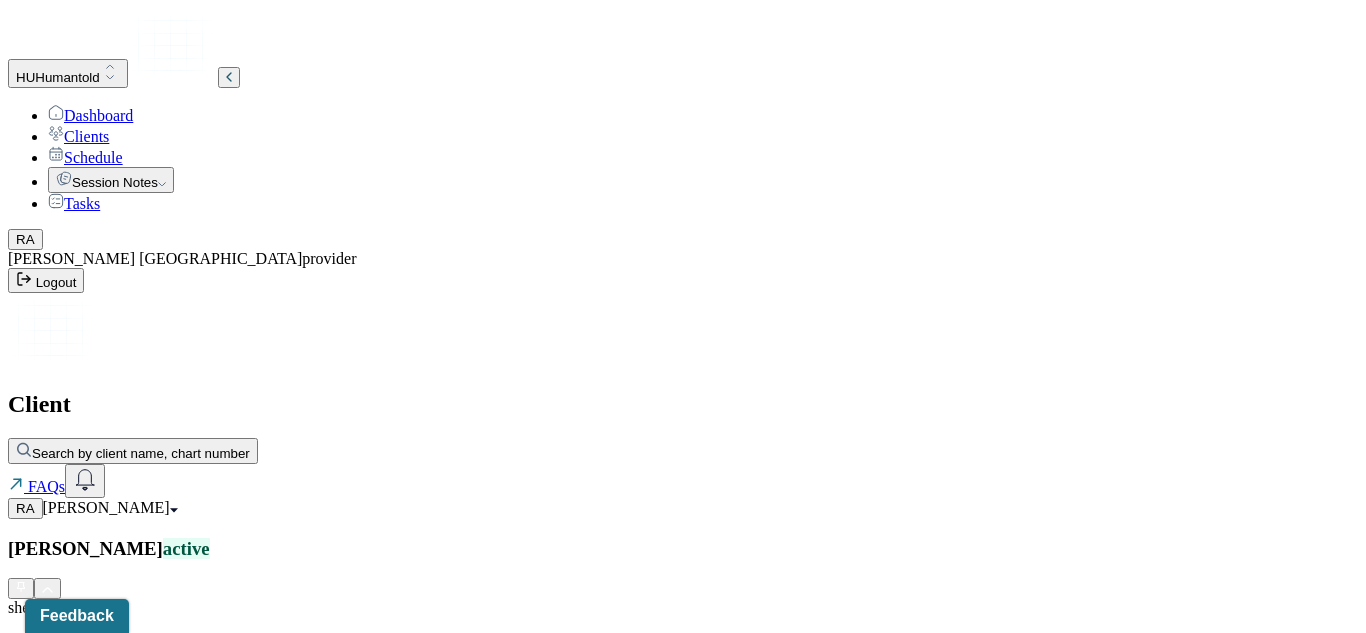 click on "EMAIL" at bounding box center [683, 1050] 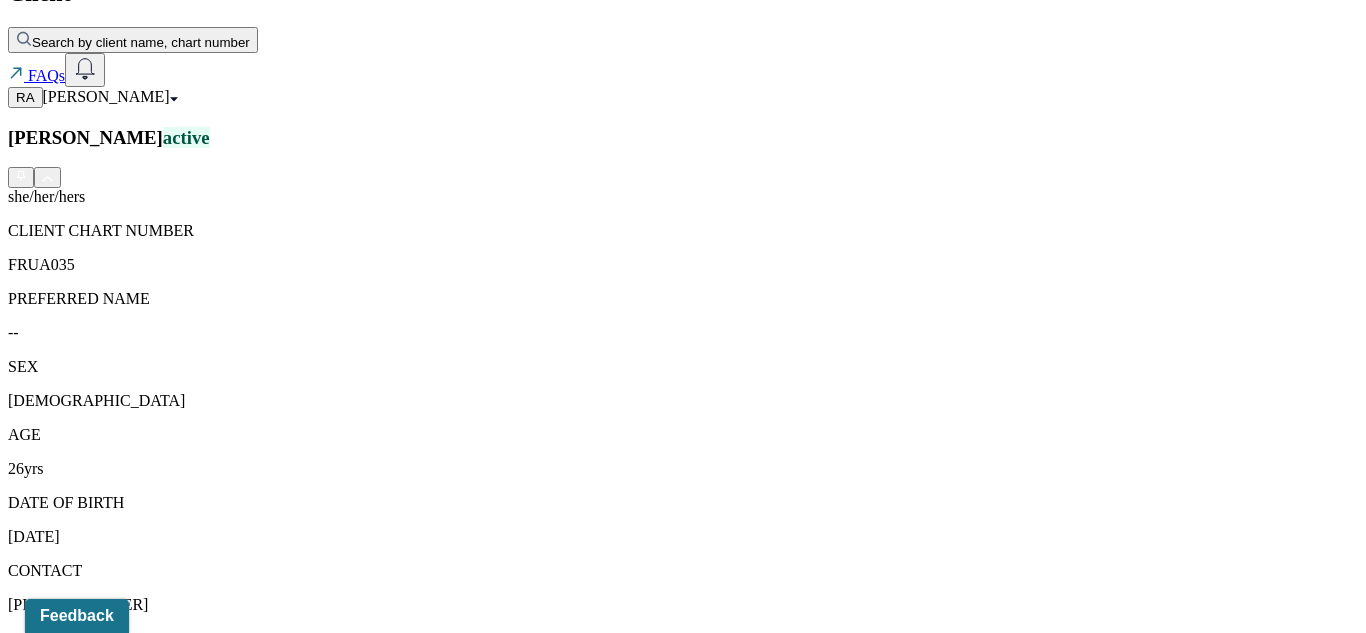 scroll, scrollTop: 480, scrollLeft: 0, axis: vertical 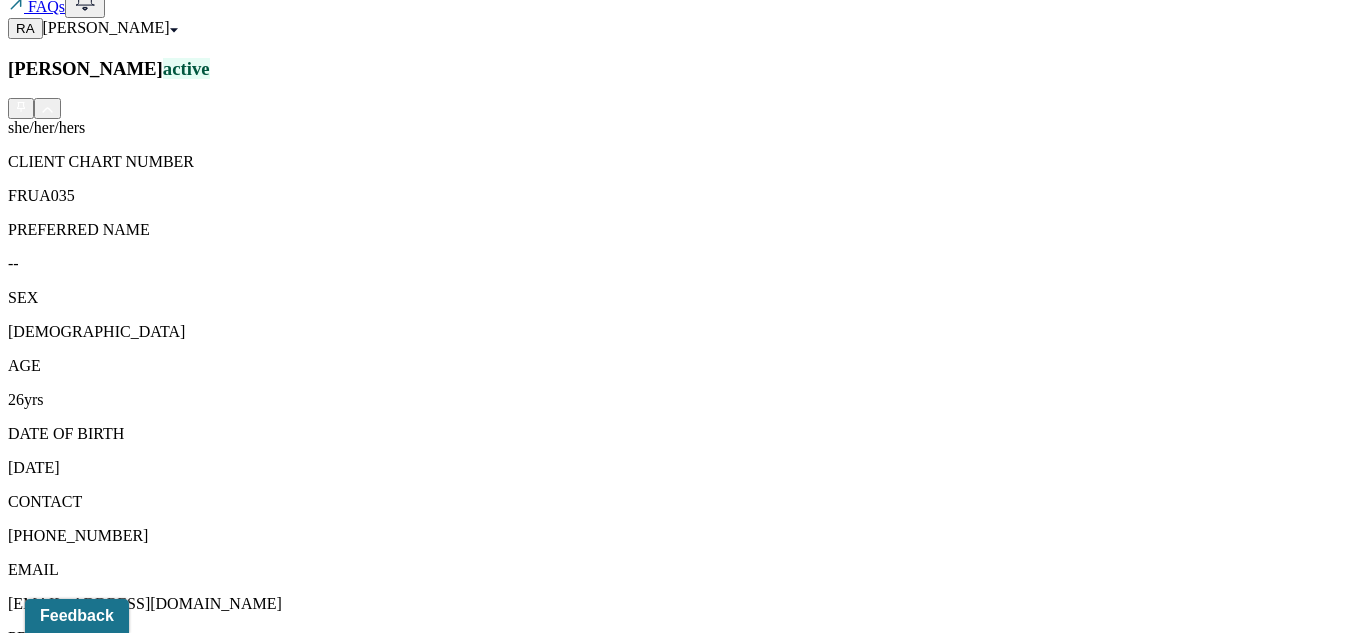click on "Session Notes" at bounding box center [209, 1557] 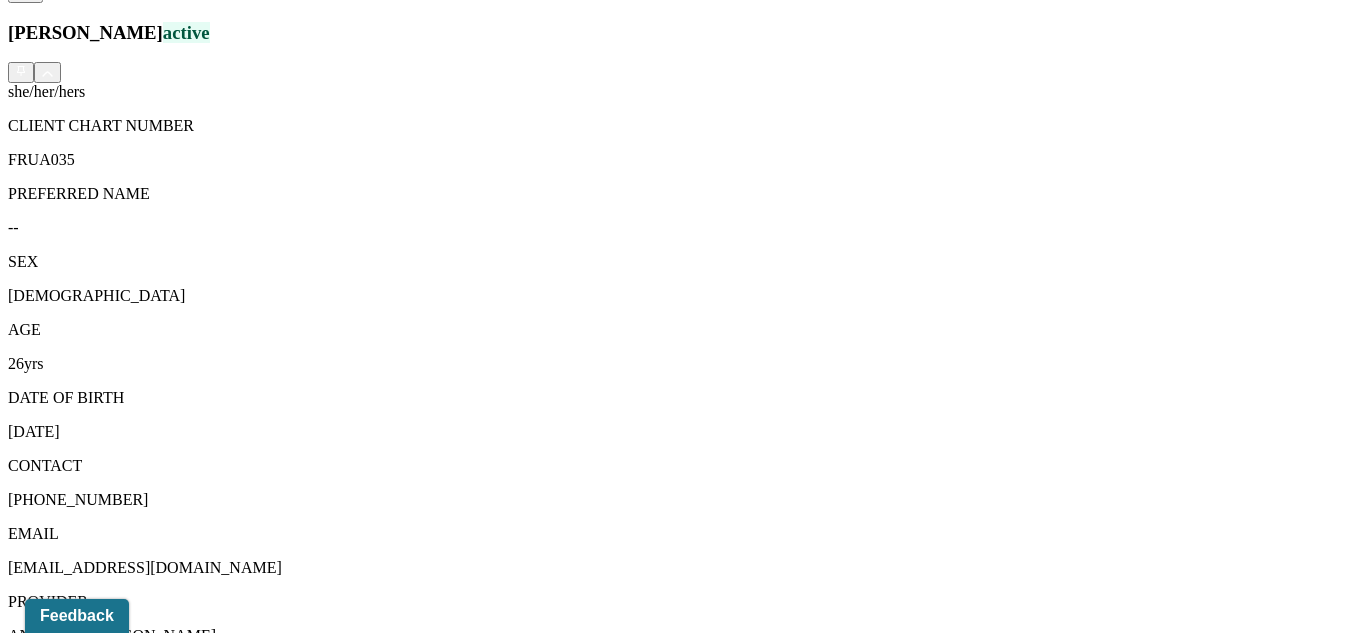 click on "Individual intake note" at bounding box center [264, 1705] 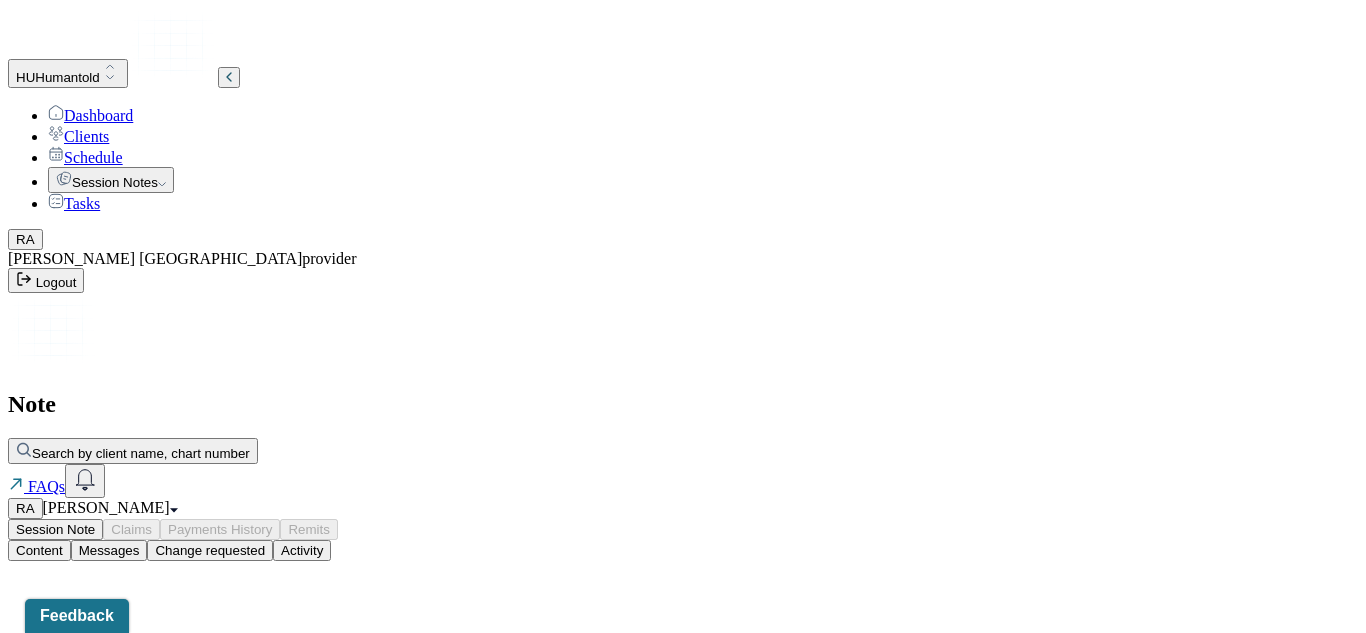 click at bounding box center (8, 561) 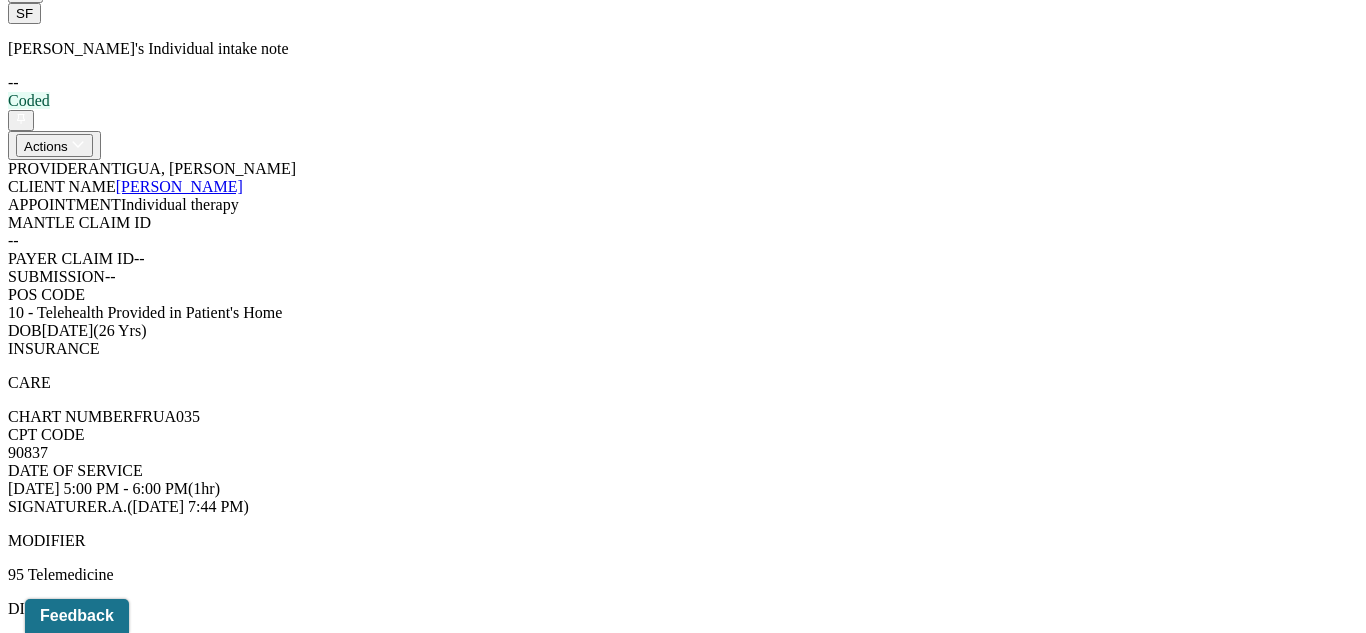 click on "Session Note     Claims     Payments History     Remits     Content     Messages     Change requested     Activity       Sections Identity Presenting concerns Symptoms Family history Family psychiatric history Mental health history Suicide risk assessment Mental status exam Summary Treatment goals   Sections   NOTE CONTENT Appointment location teletherapy Client Teletherapy Location Home Provider Teletherapy Location Home Consent was received for the teletherapy session Consent was received for the teletherapy session The teletherapy session was conducted via video The teletherapy session was conducted via video Primary diagnosis F41.1 [MEDICAL_DATA] Secondary diagnosis F32.A [MEDICAL_DATA], UNSPECIFIED  Tertiary diagnosis -- Identity Preferred name -- Gender [DEMOGRAPHIC_DATA] Other gender -- Pronouns she/her Religion [DEMOGRAPHIC_DATA] Education masters Race white Ethnicity -- Sexual orientation [DEMOGRAPHIC_DATA] Other sexual orientation -- Current employment Fourth grade teacher Current employment details committed n/a --" at bounding box center (683, 5202) 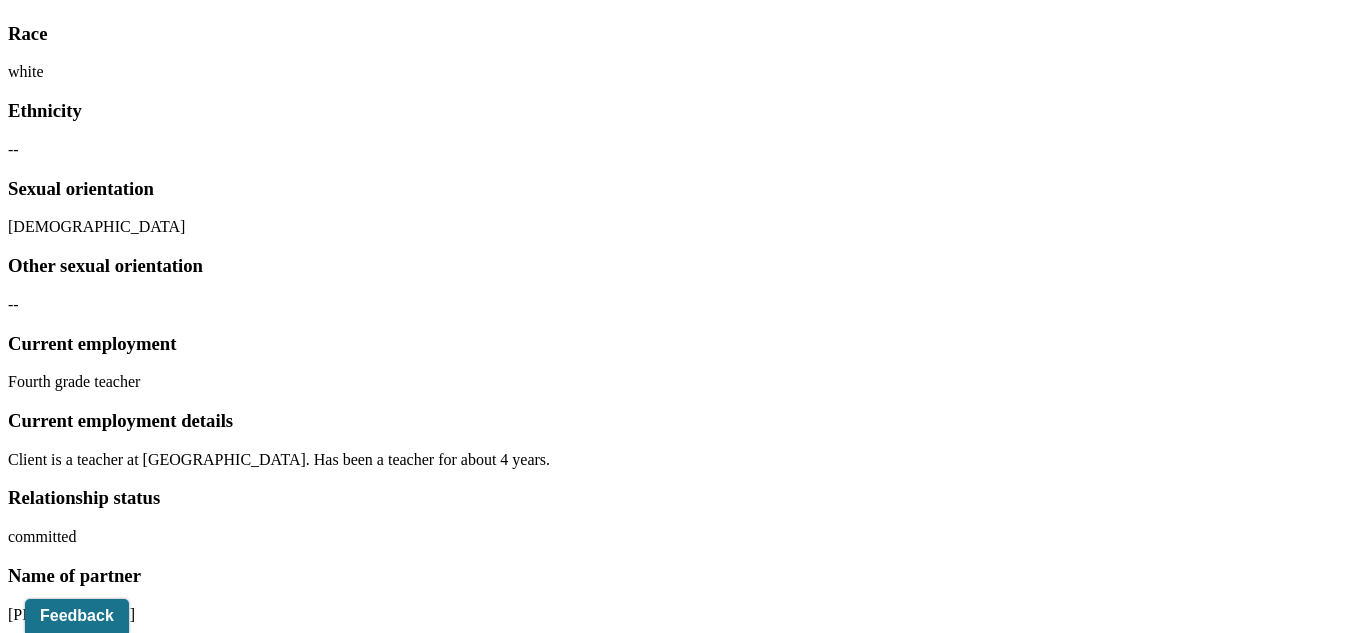 scroll, scrollTop: 2687, scrollLeft: 0, axis: vertical 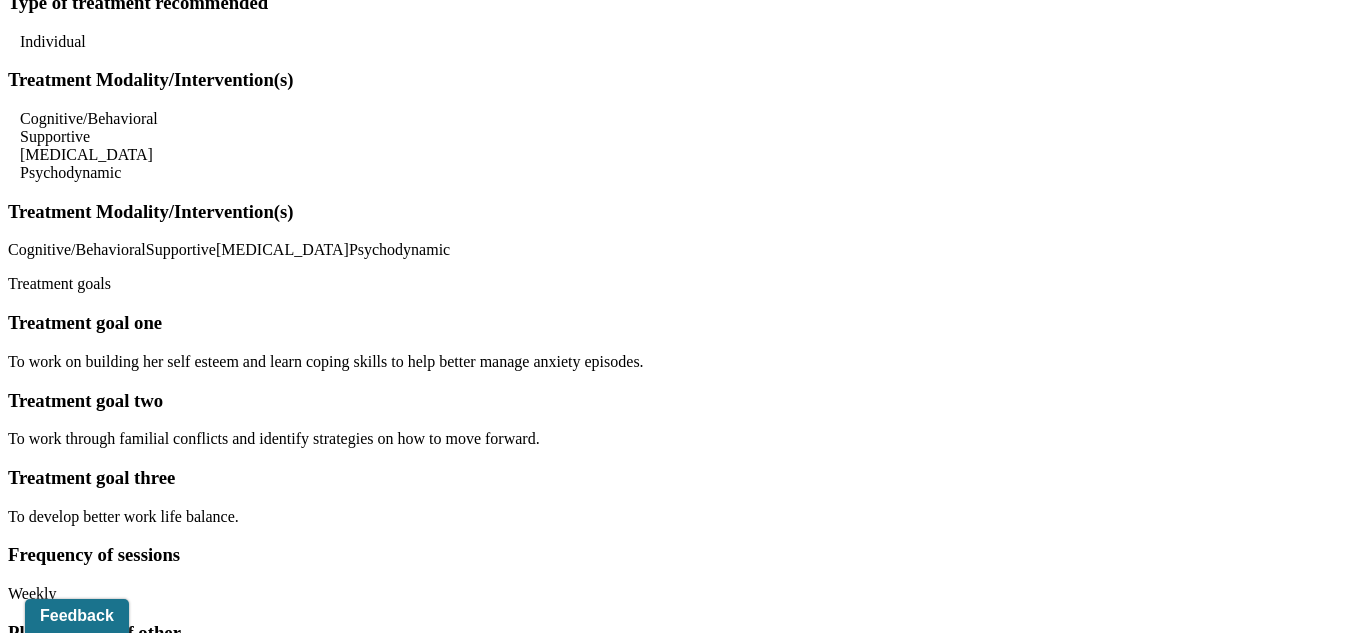 click on "Dashboard" at bounding box center [90, -8900] 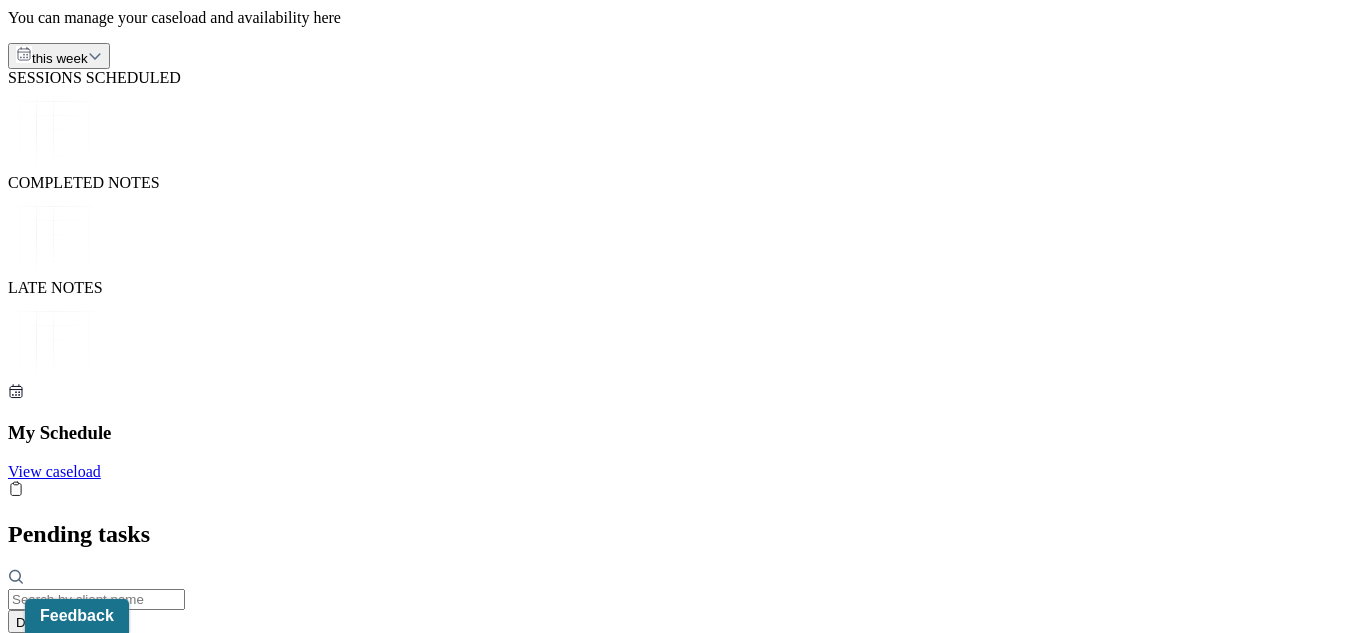 scroll, scrollTop: 533, scrollLeft: 0, axis: vertical 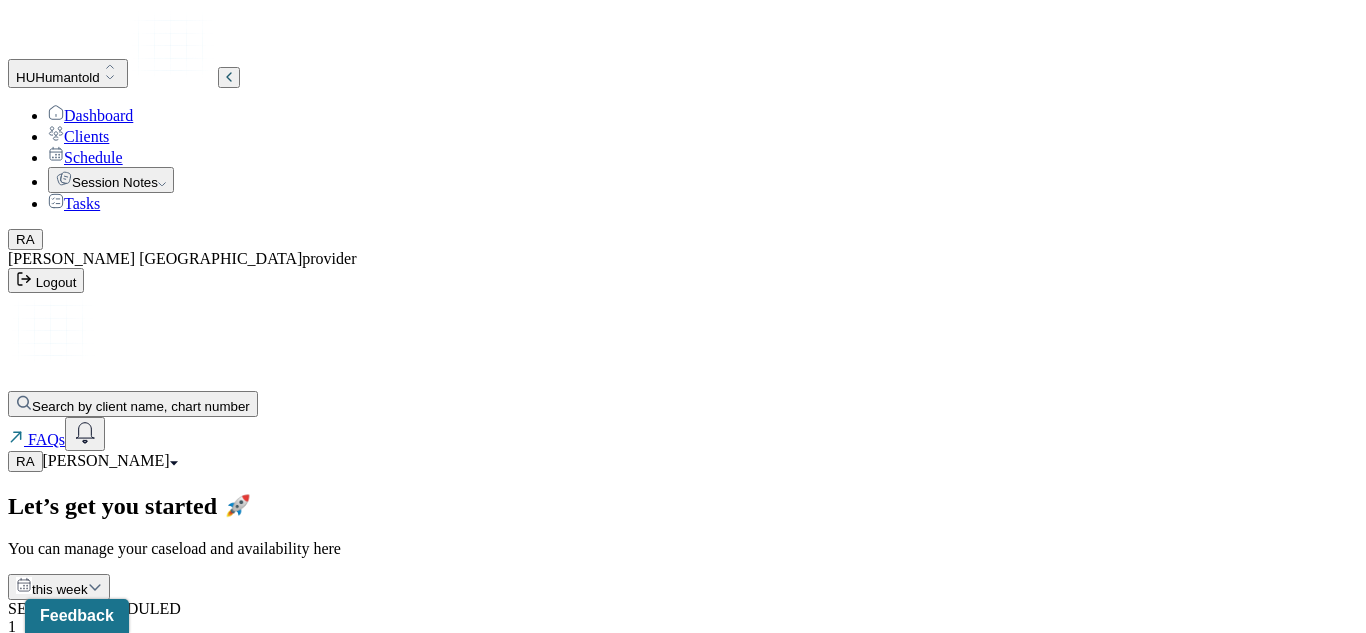 click on "RA [PERSON_NAME]" at bounding box center (683, 461) 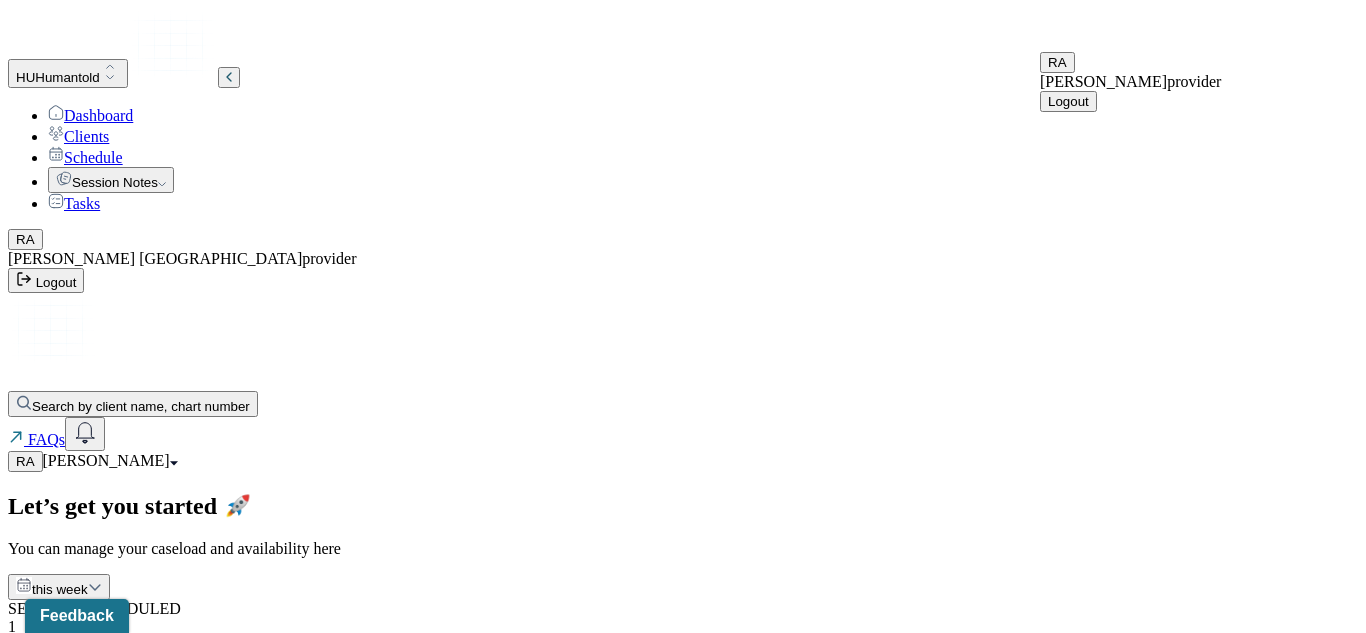 click on "Logout" at bounding box center (1068, 101) 